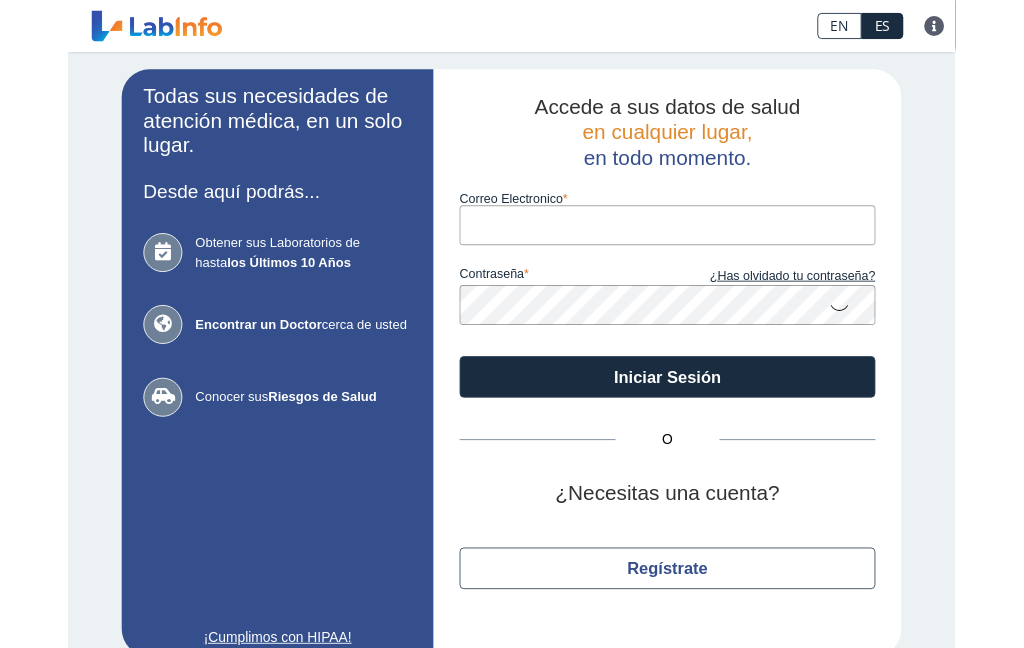 scroll, scrollTop: 0, scrollLeft: 0, axis: both 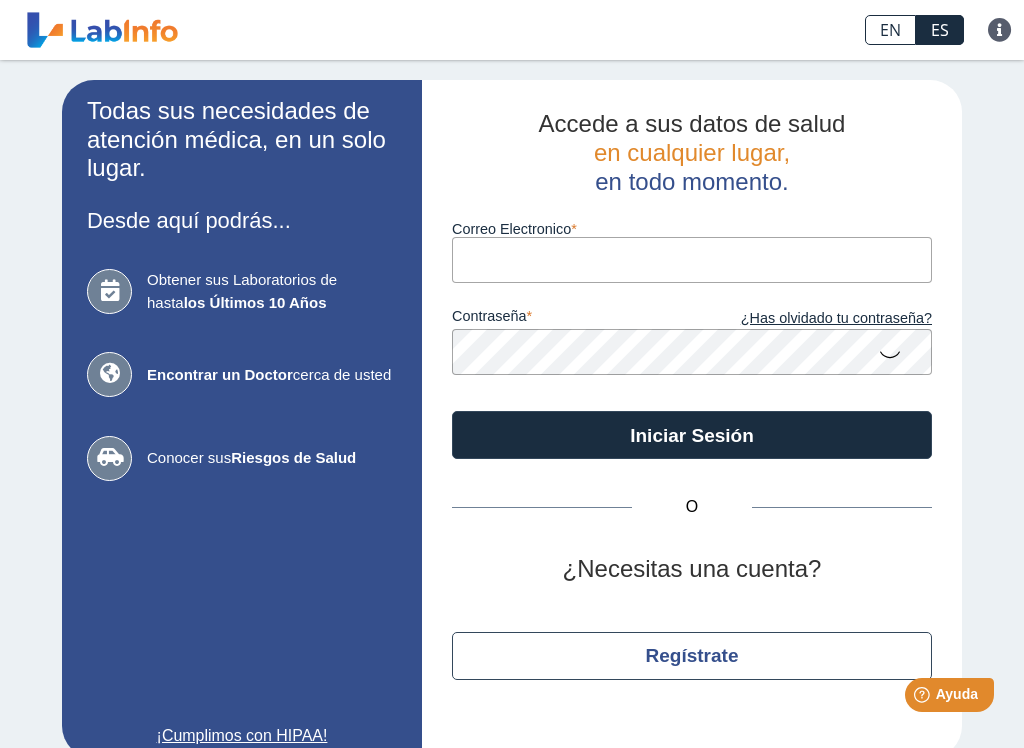 click on "Correo Electronico" at bounding box center [692, 259] 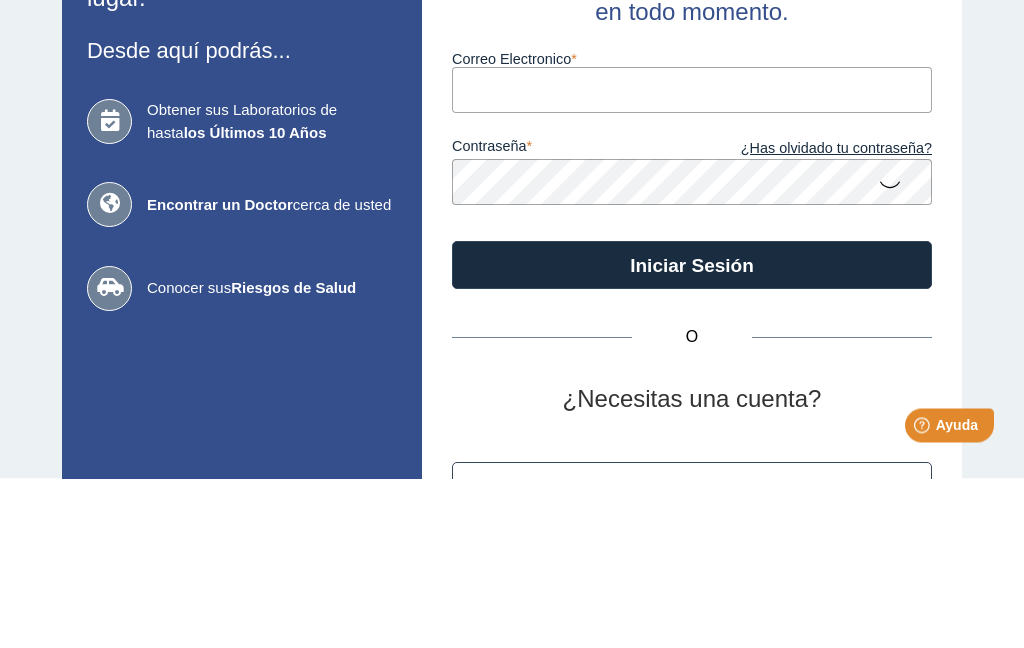 scroll, scrollTop: 0, scrollLeft: 0, axis: both 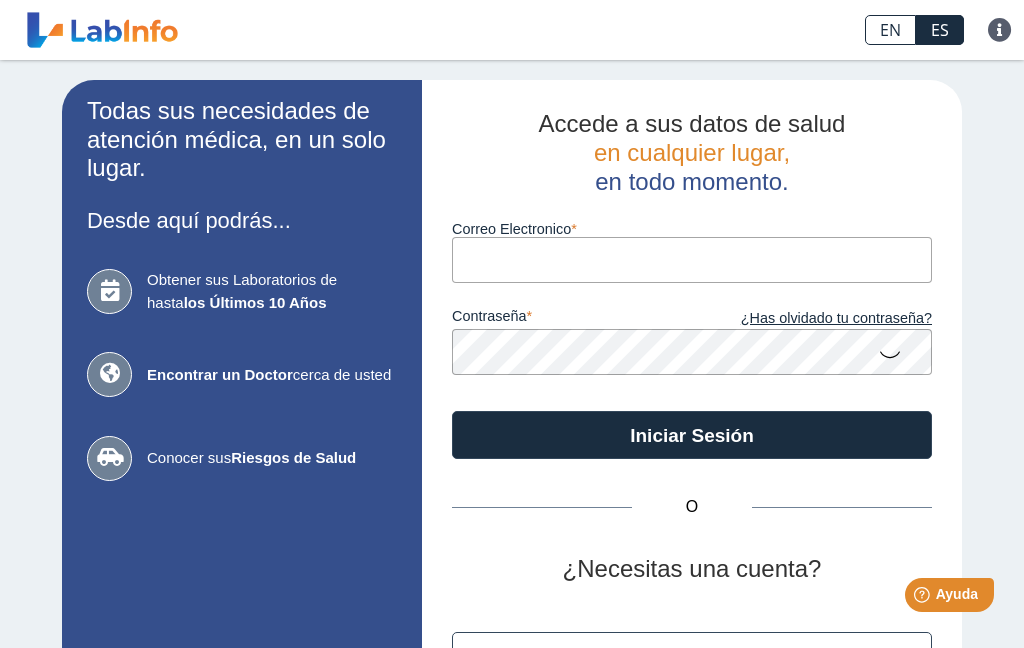 type on "[EMAIL]" 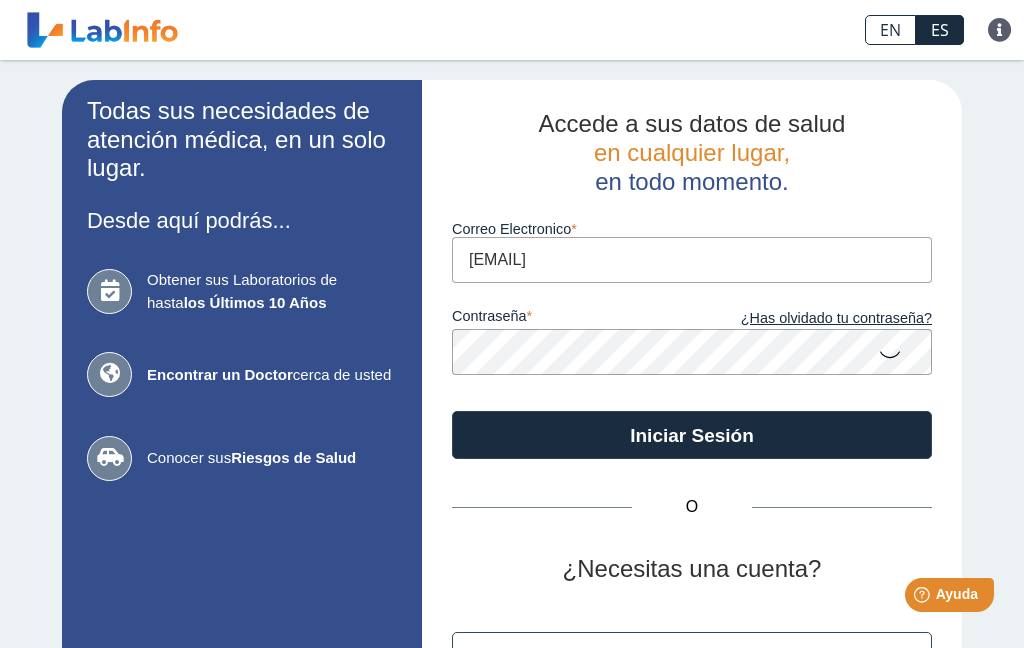 click on "Iniciar Sesión" 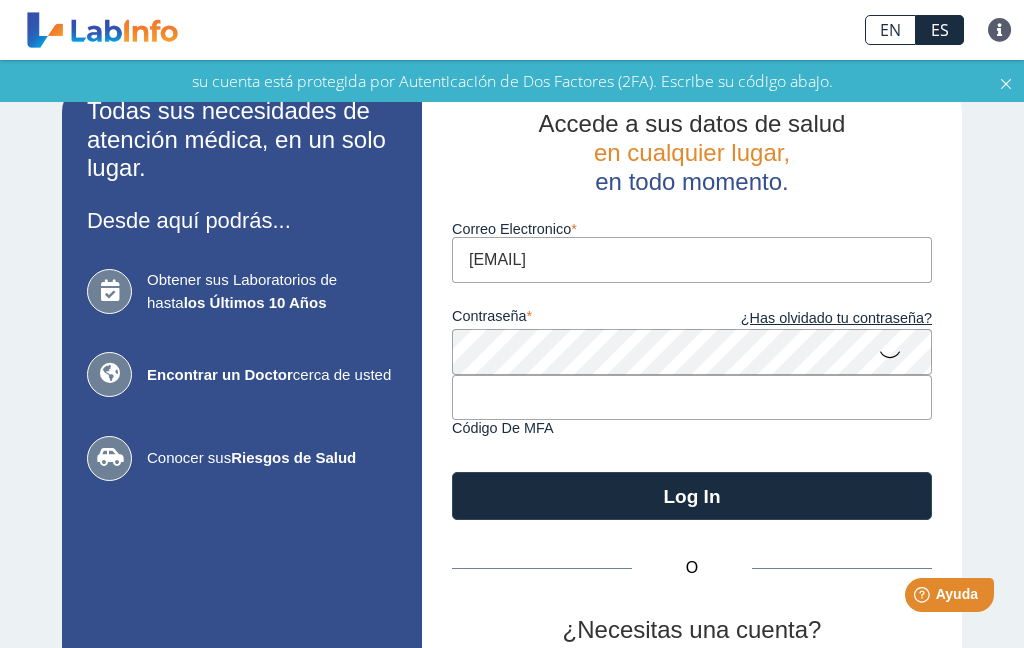 click 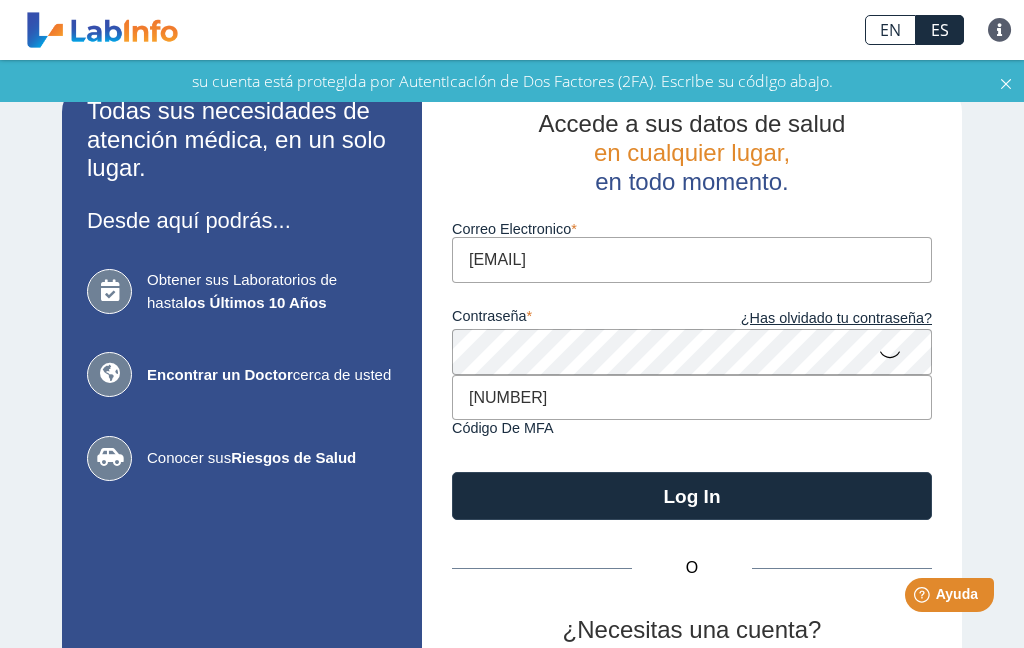 type on "[NUMBER]" 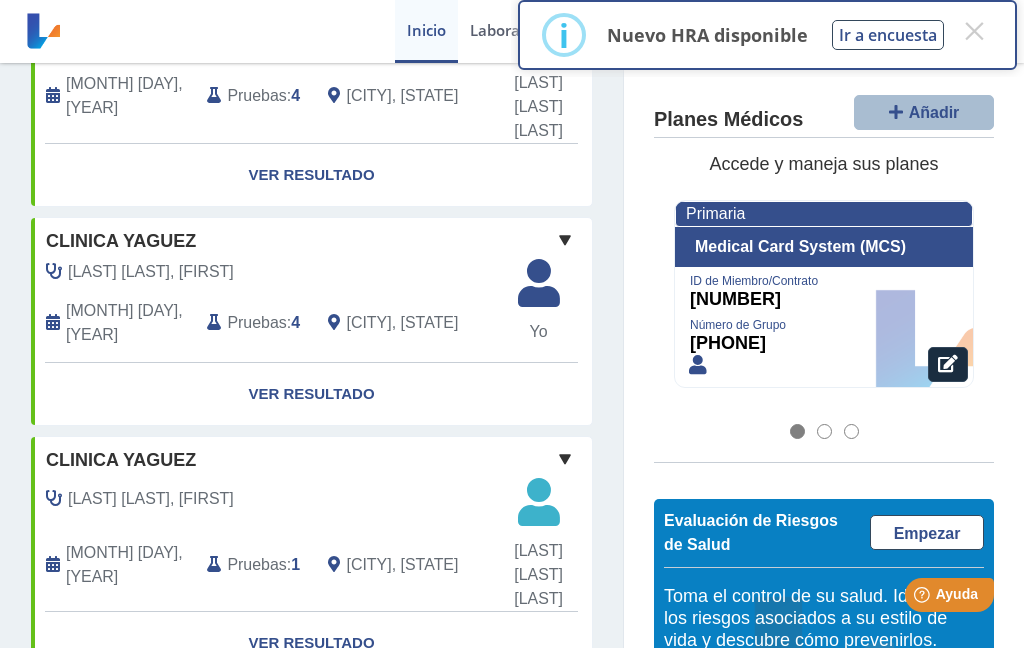 scroll, scrollTop: 446, scrollLeft: 0, axis: vertical 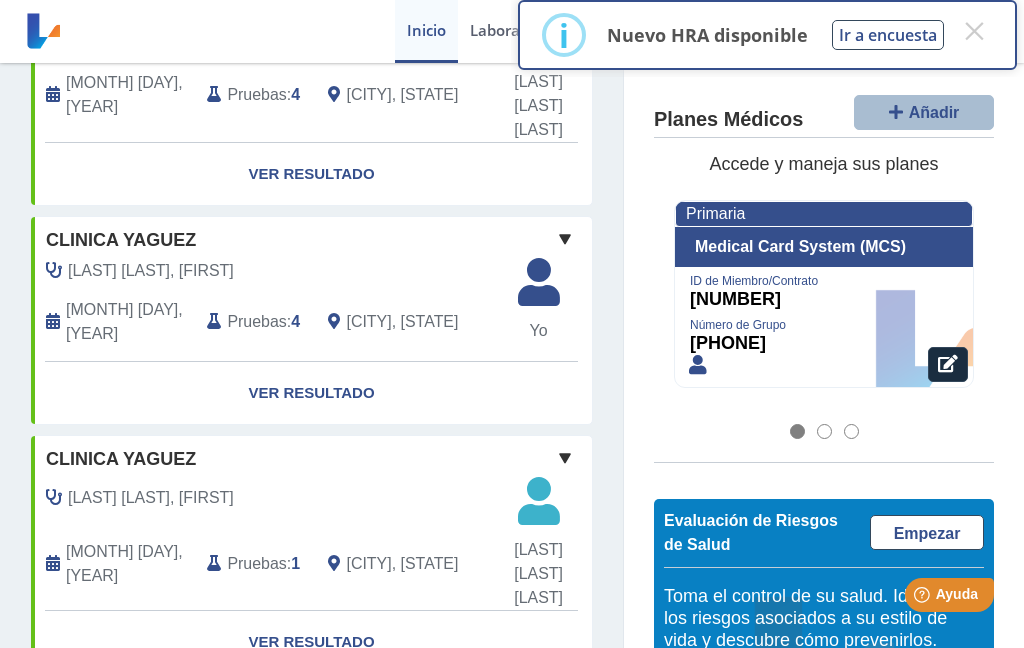 click on "Ver Resultado" 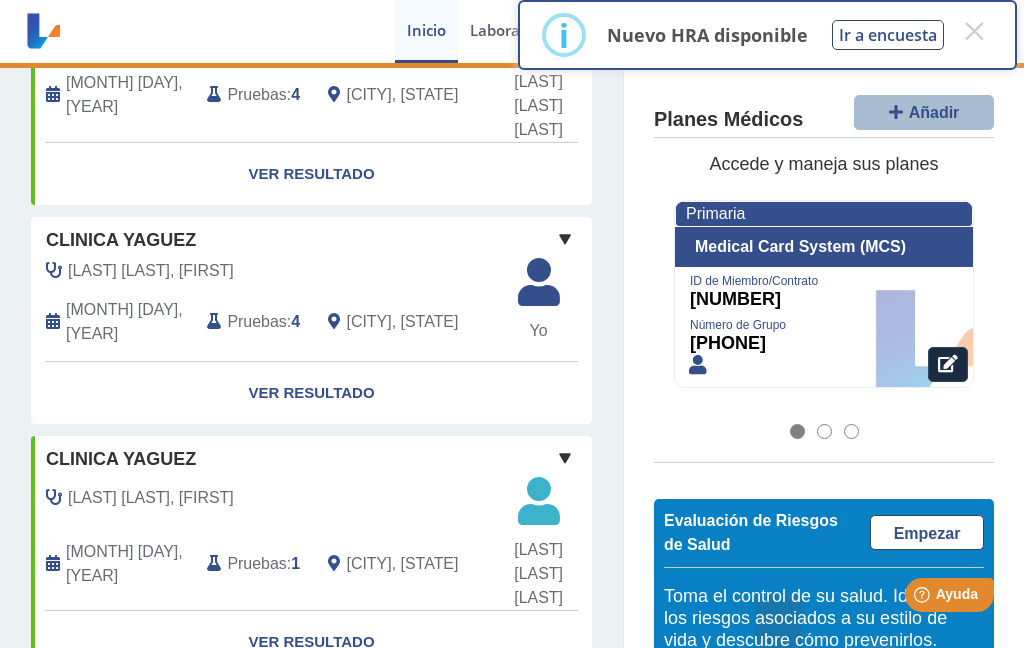 click on "Ver Resultado" 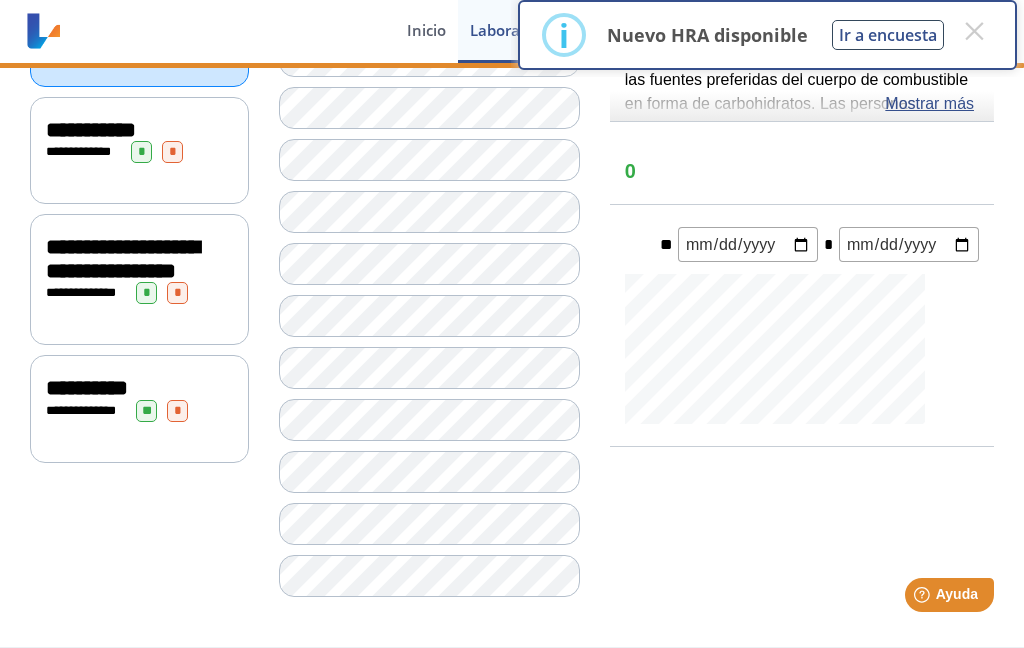 click on "×" at bounding box center (974, 31) 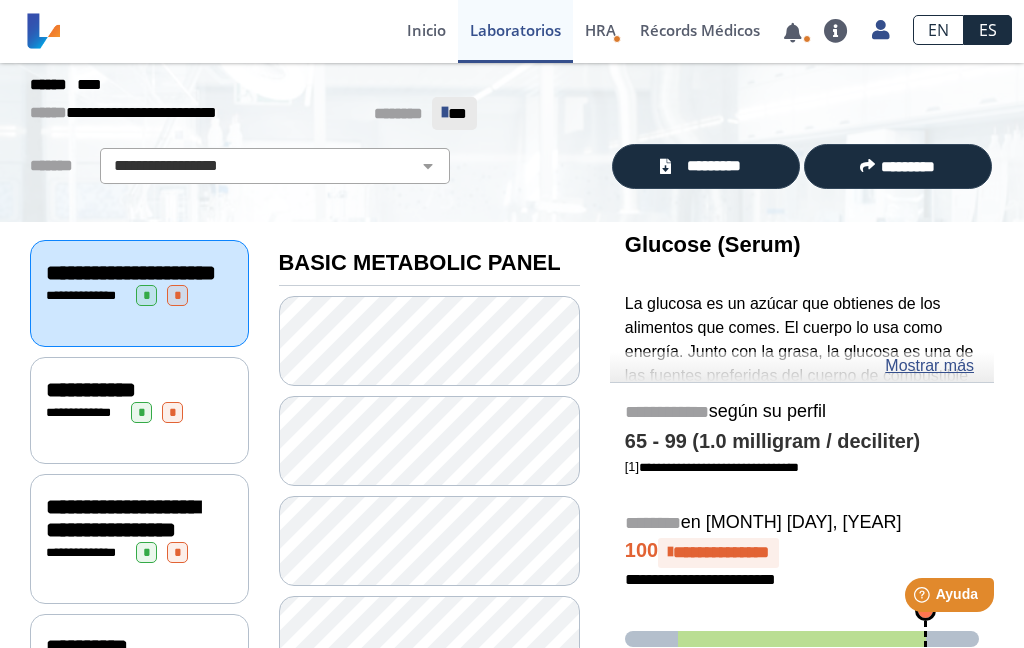 scroll, scrollTop: 73, scrollLeft: 0, axis: vertical 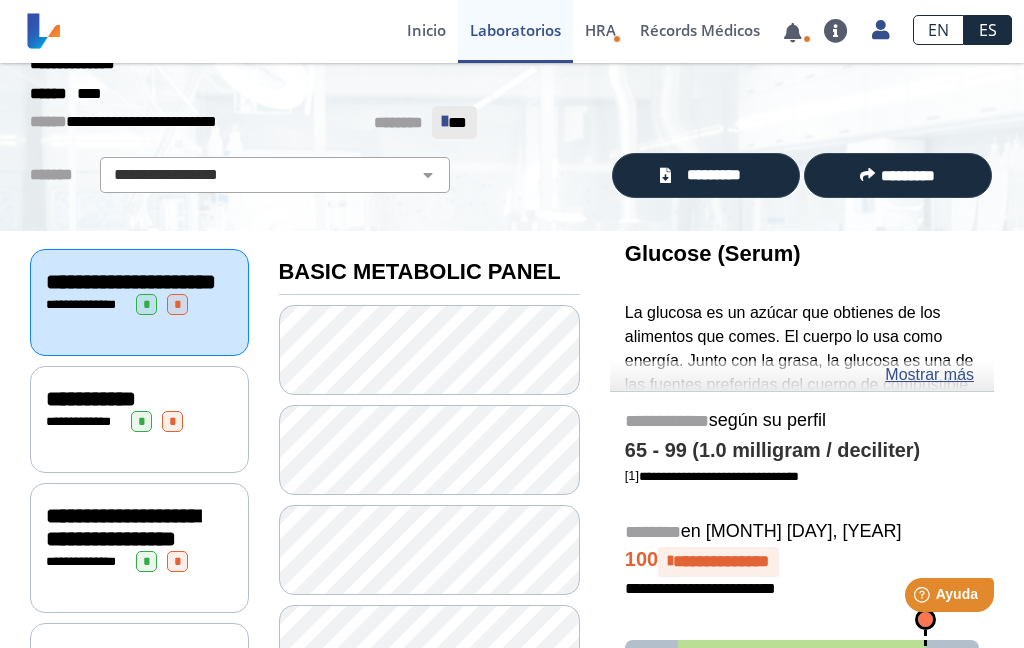 click on "*********" 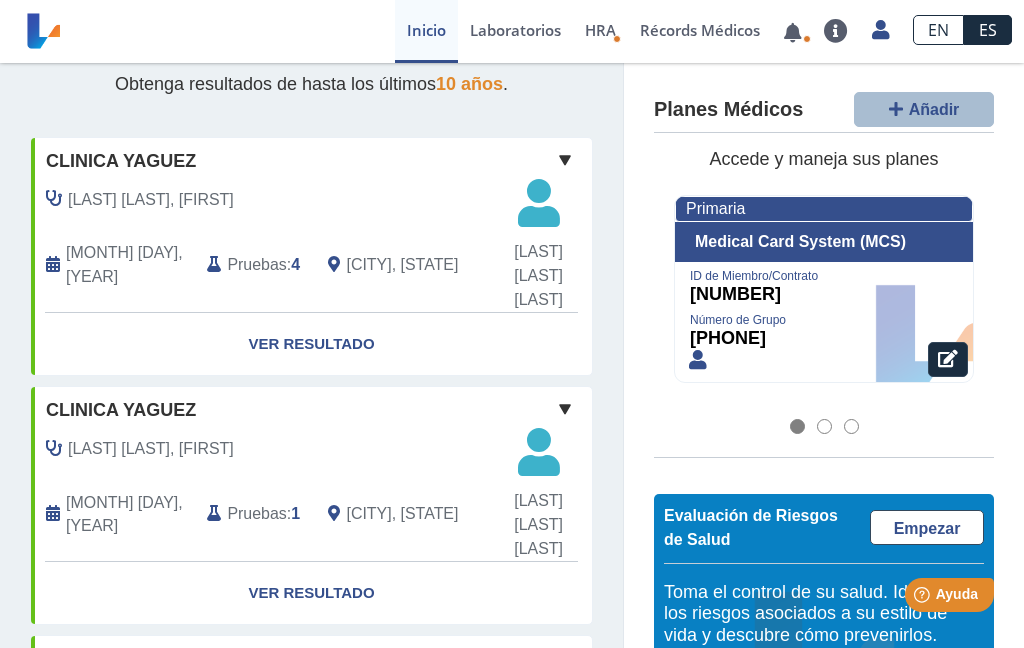 scroll, scrollTop: 277, scrollLeft: 0, axis: vertical 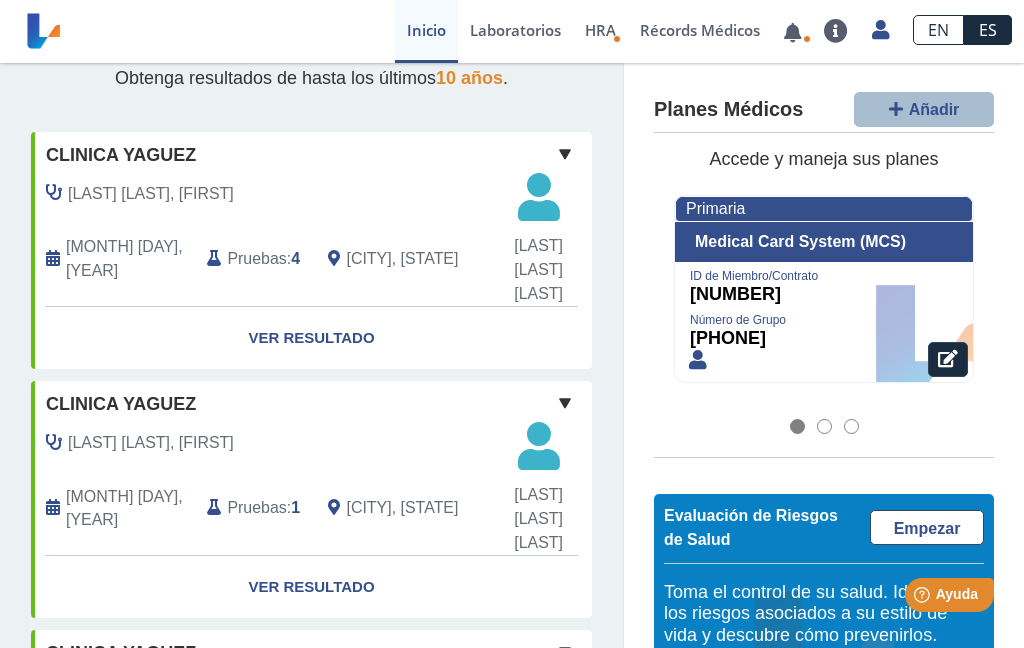 click on "Ver Resultado" 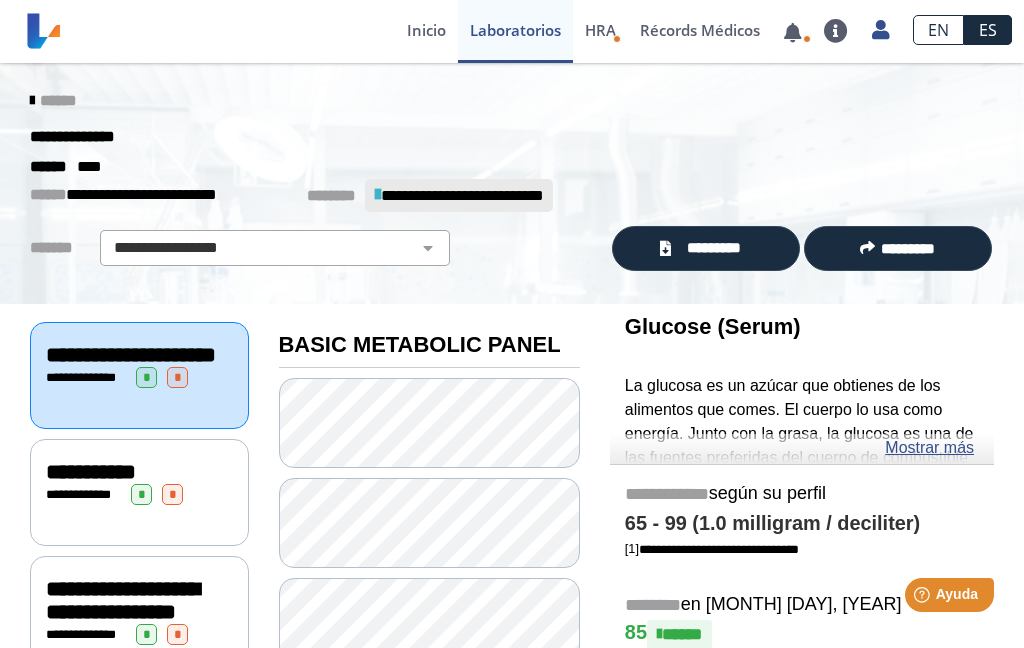 scroll, scrollTop: 0, scrollLeft: 0, axis: both 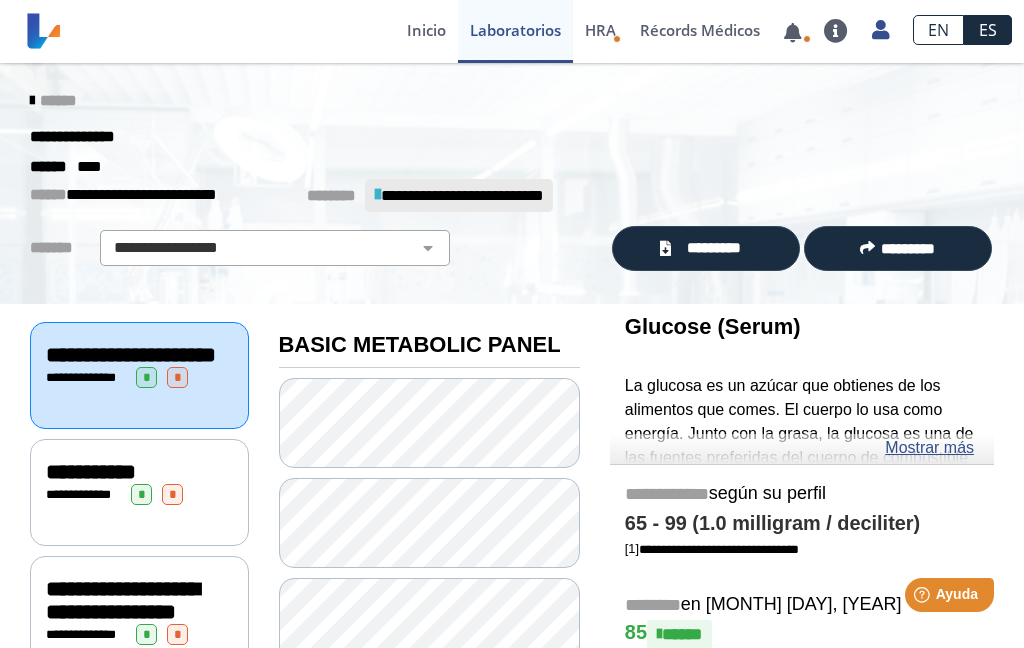 click on "*********" 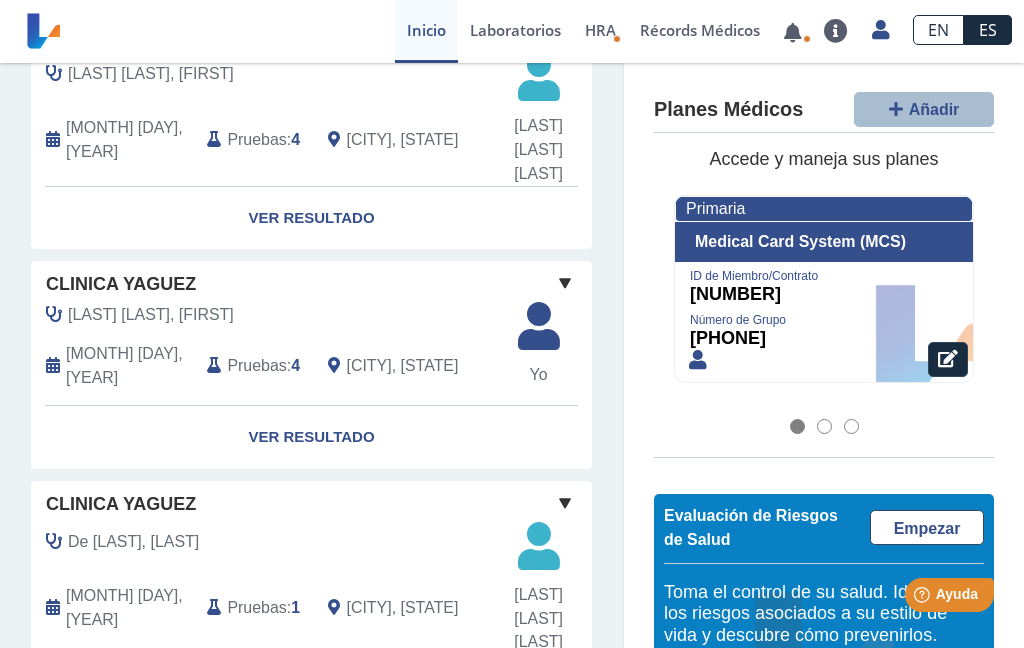 scroll, scrollTop: 917, scrollLeft: 0, axis: vertical 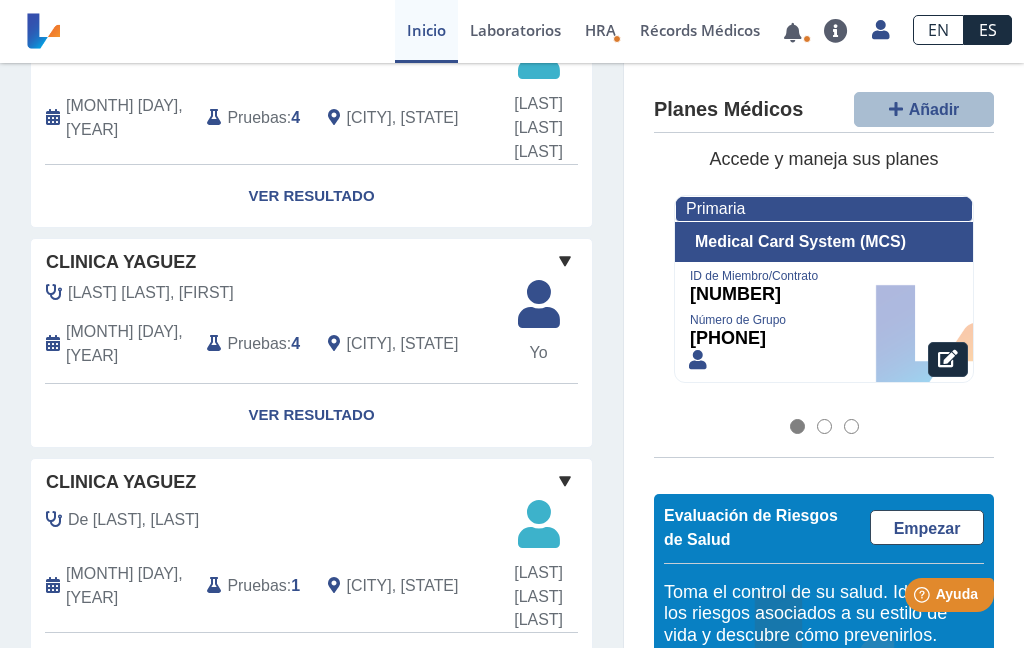 click on "Ver Resultado" 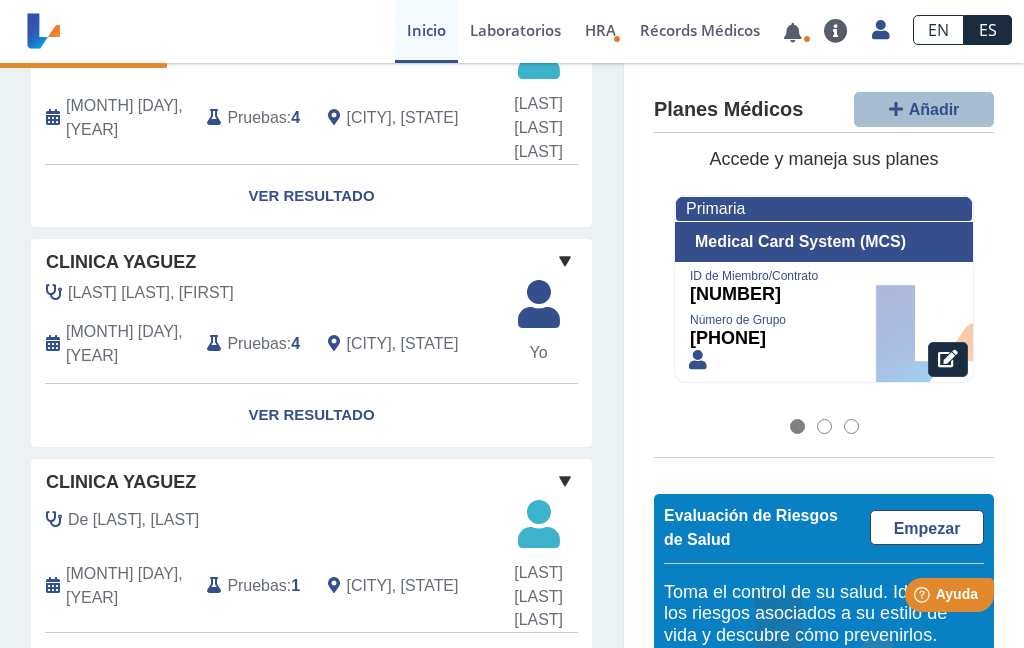 click on "Ver Resultado" 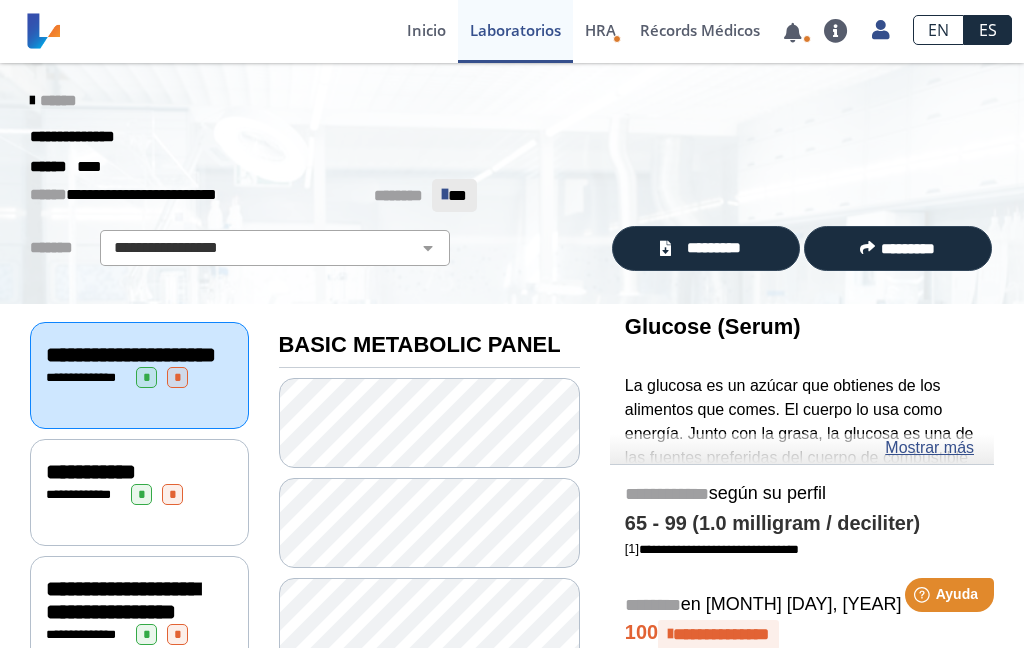 scroll, scrollTop: 0, scrollLeft: 0, axis: both 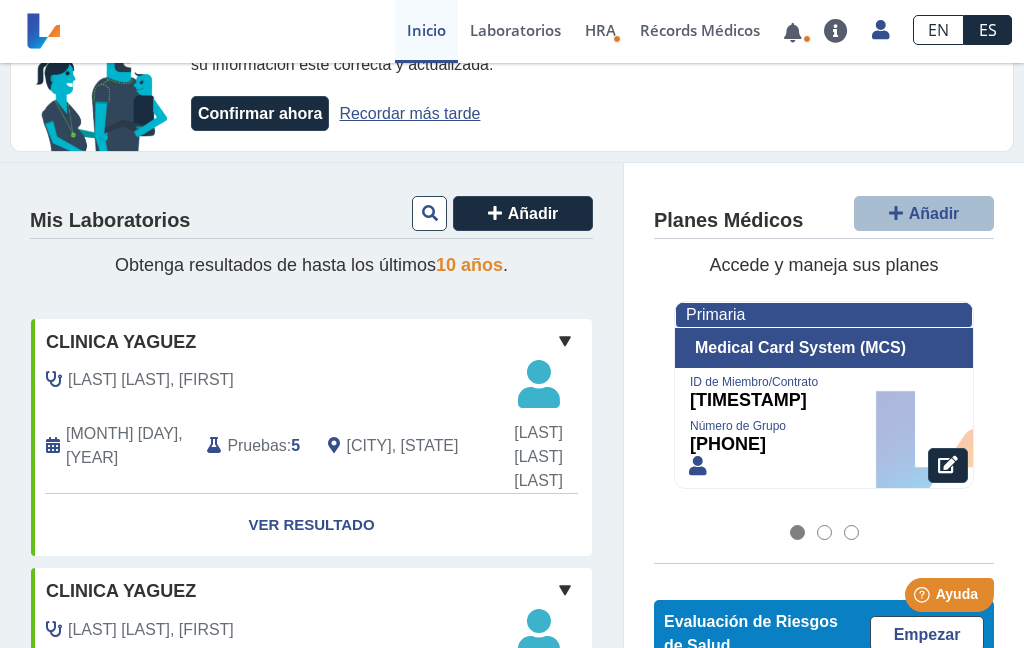 click on "Ver Resultado" 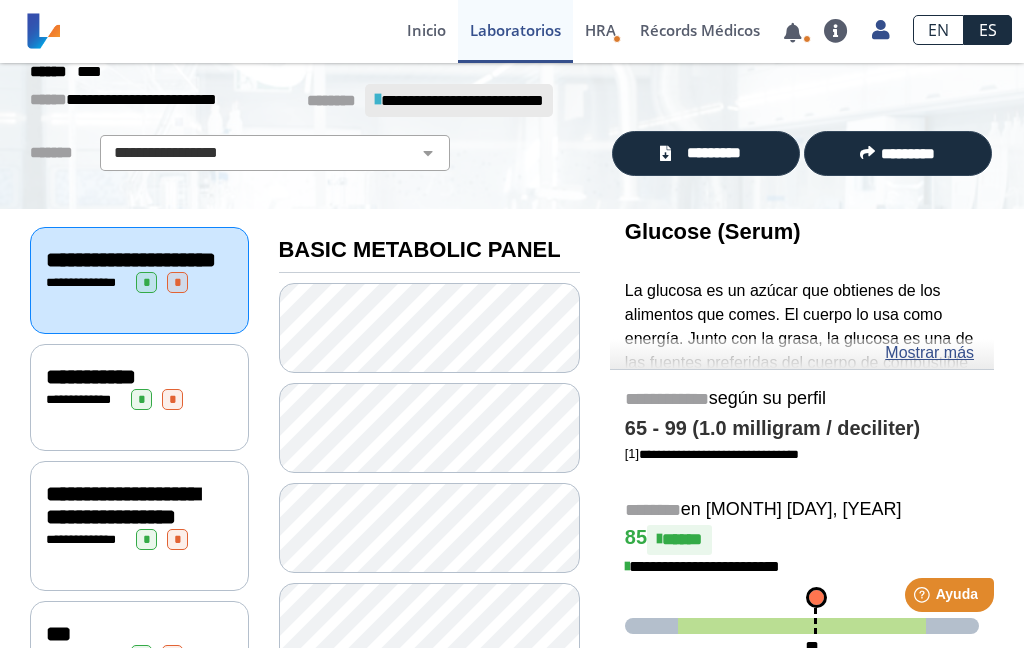 click on "*********" 